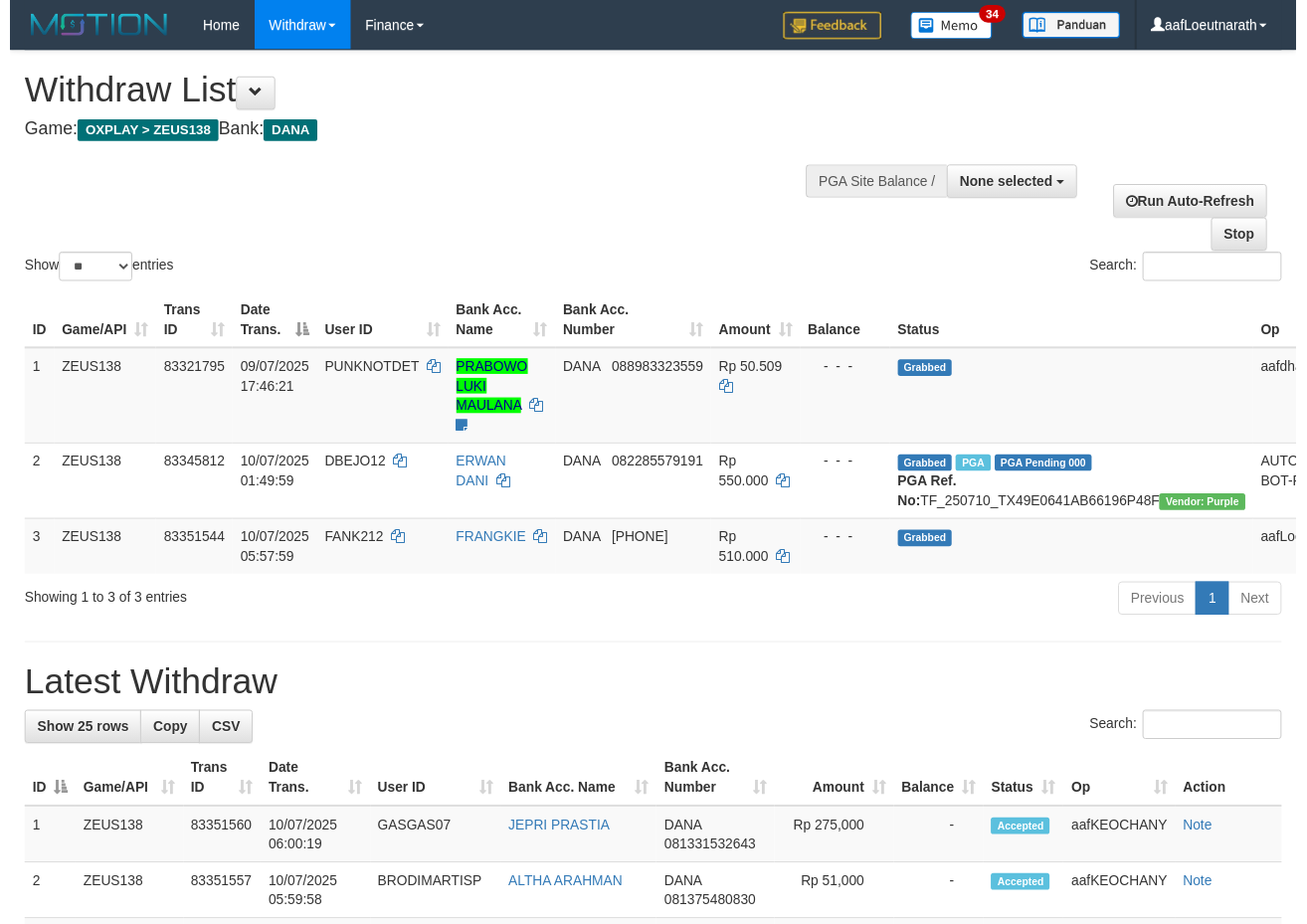 scroll, scrollTop: 0, scrollLeft: 0, axis: both 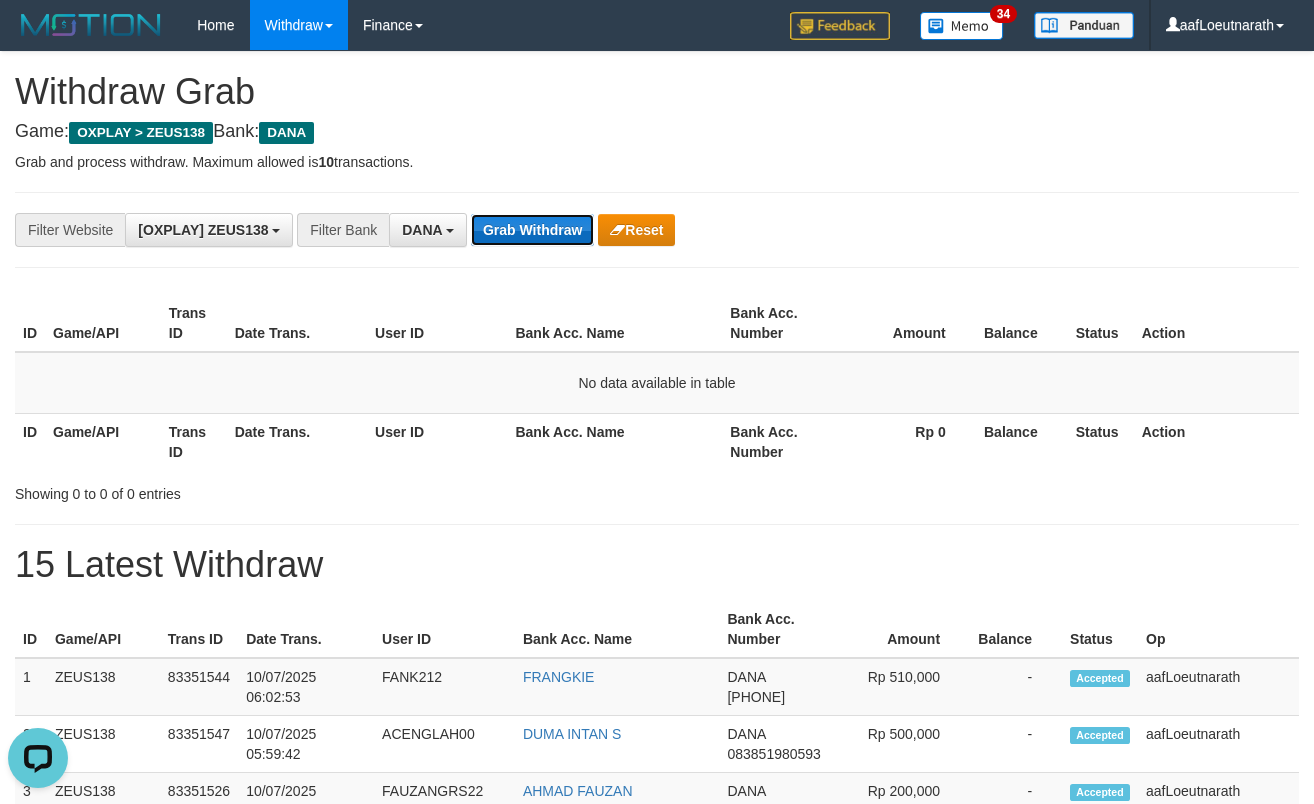 click on "Grab Withdraw" at bounding box center [532, 230] 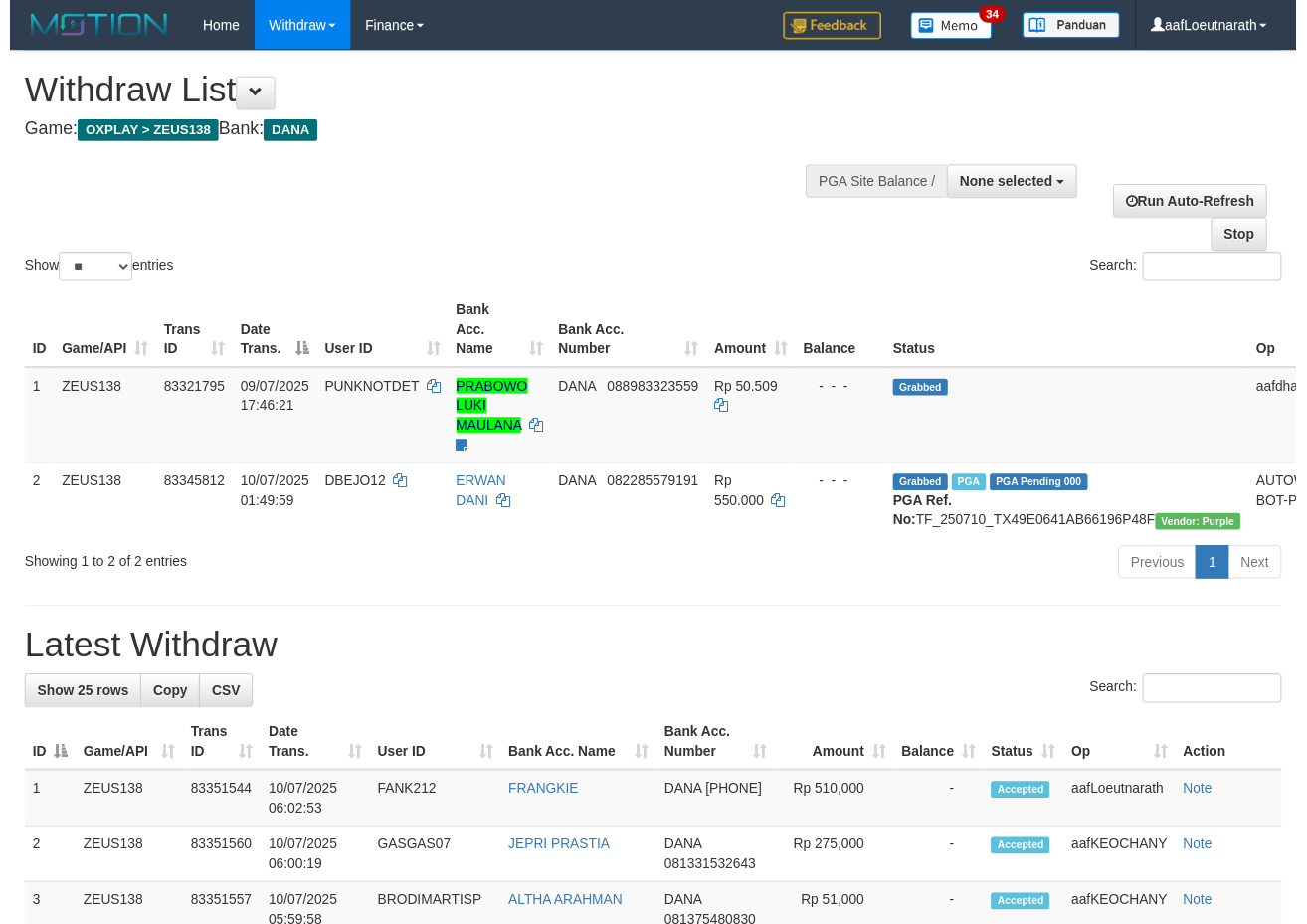 scroll, scrollTop: 0, scrollLeft: 0, axis: both 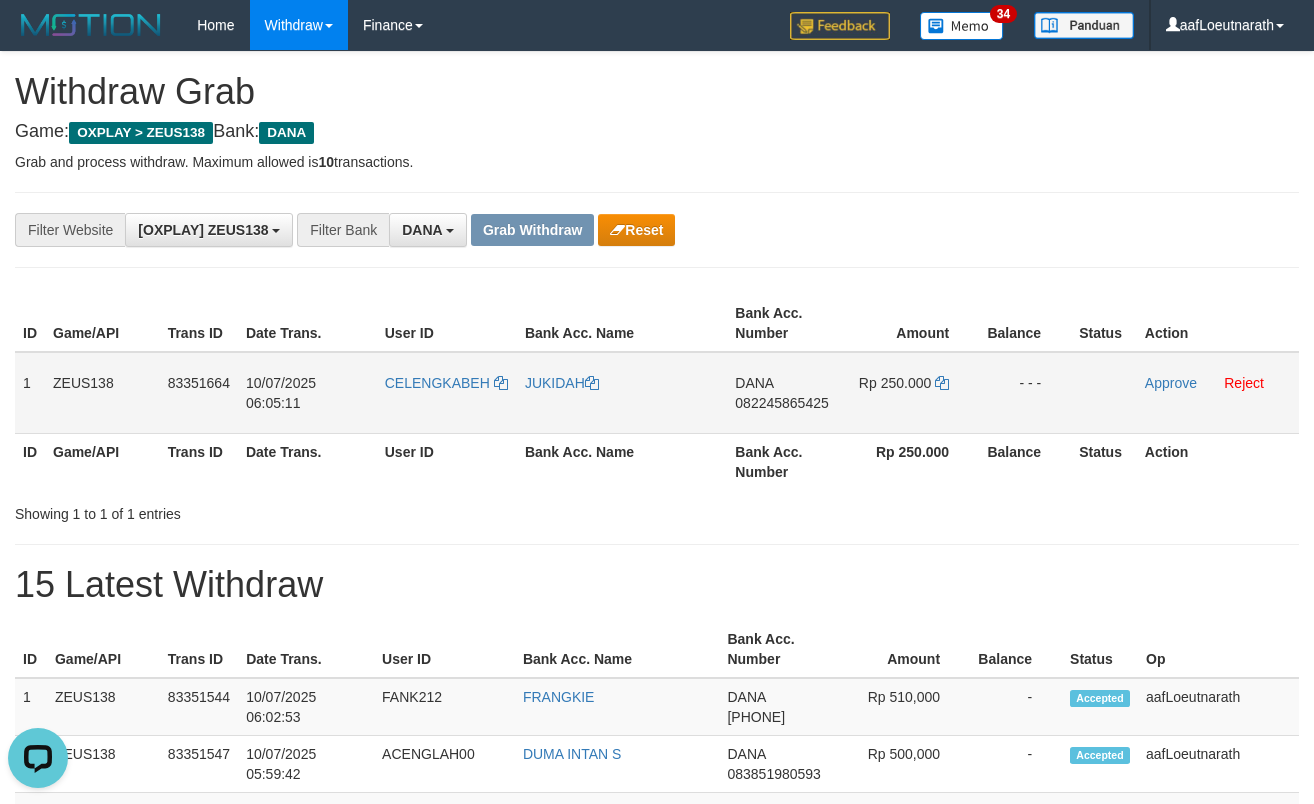 click on "CELENGKABEH" at bounding box center (447, 393) 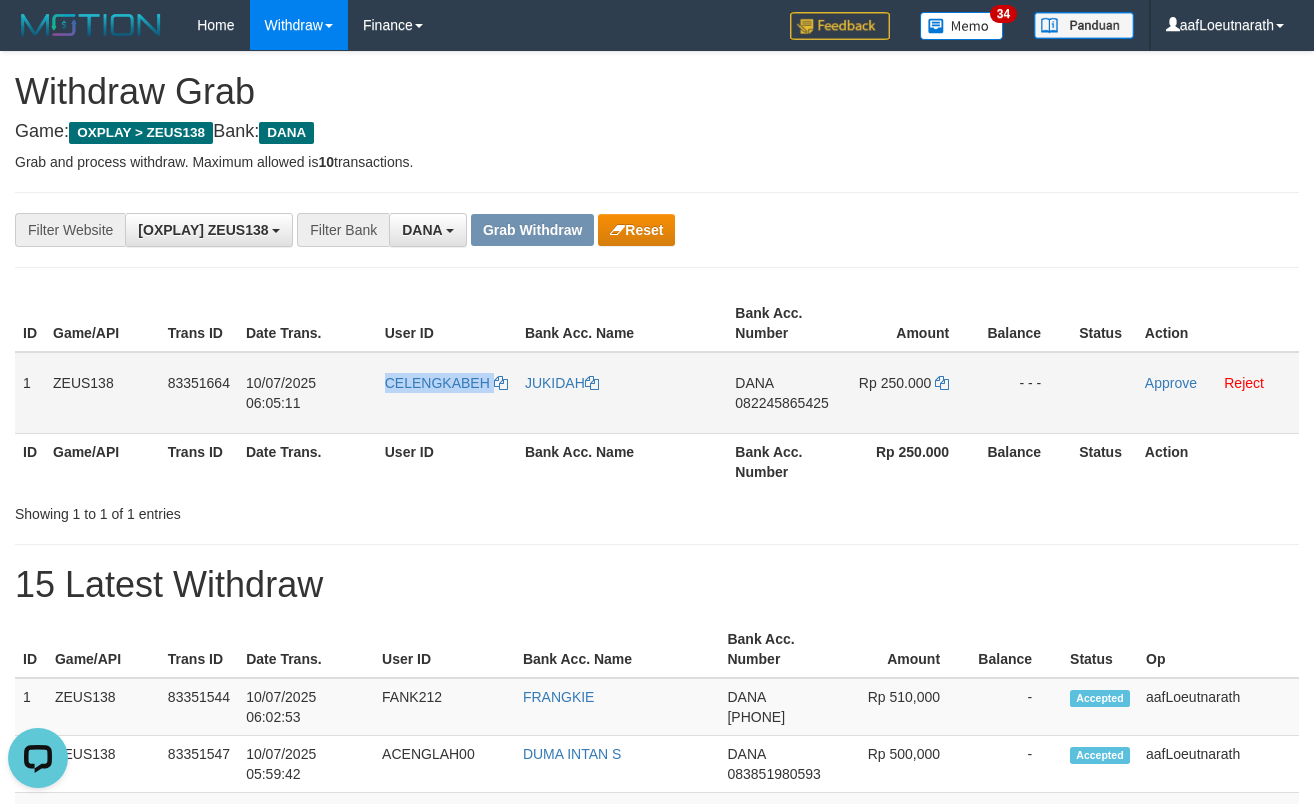 click on "CELENGKABEH" at bounding box center (447, 393) 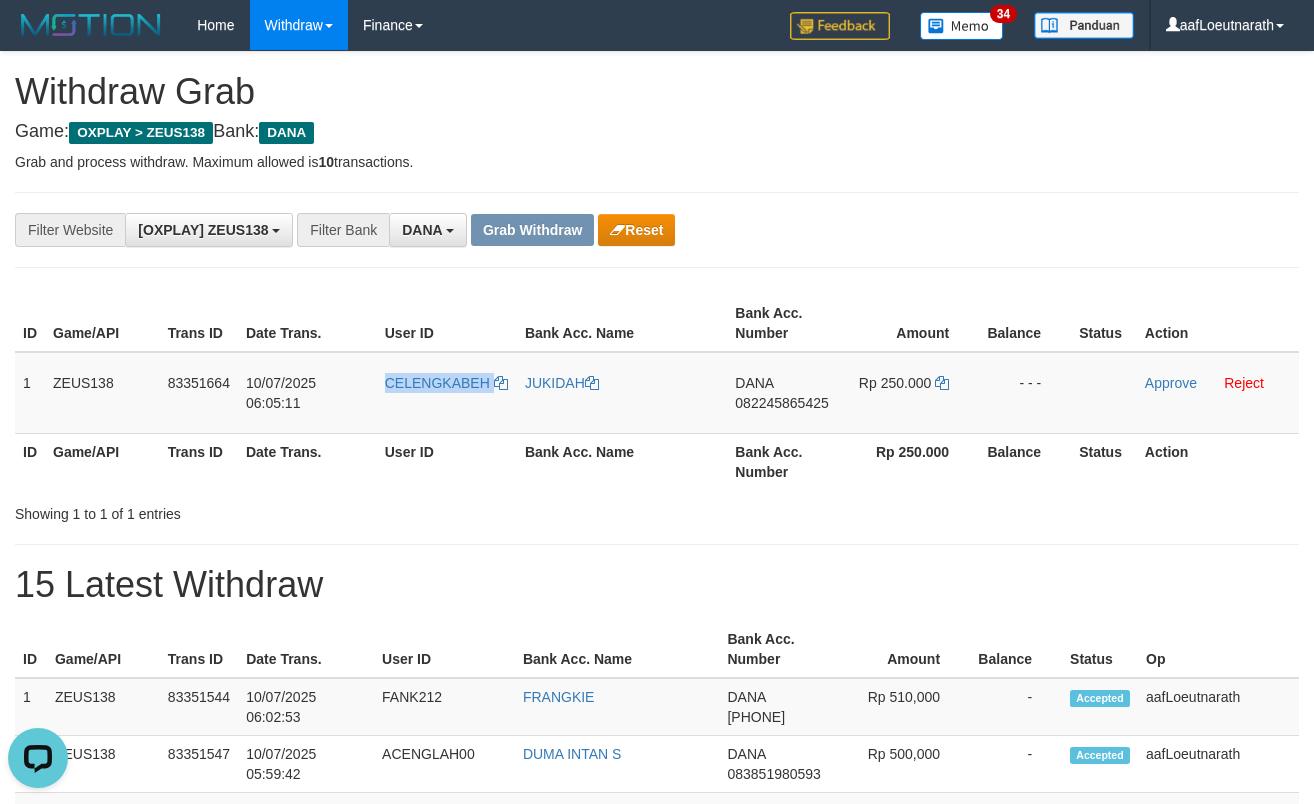 copy on "CELENGKABEH" 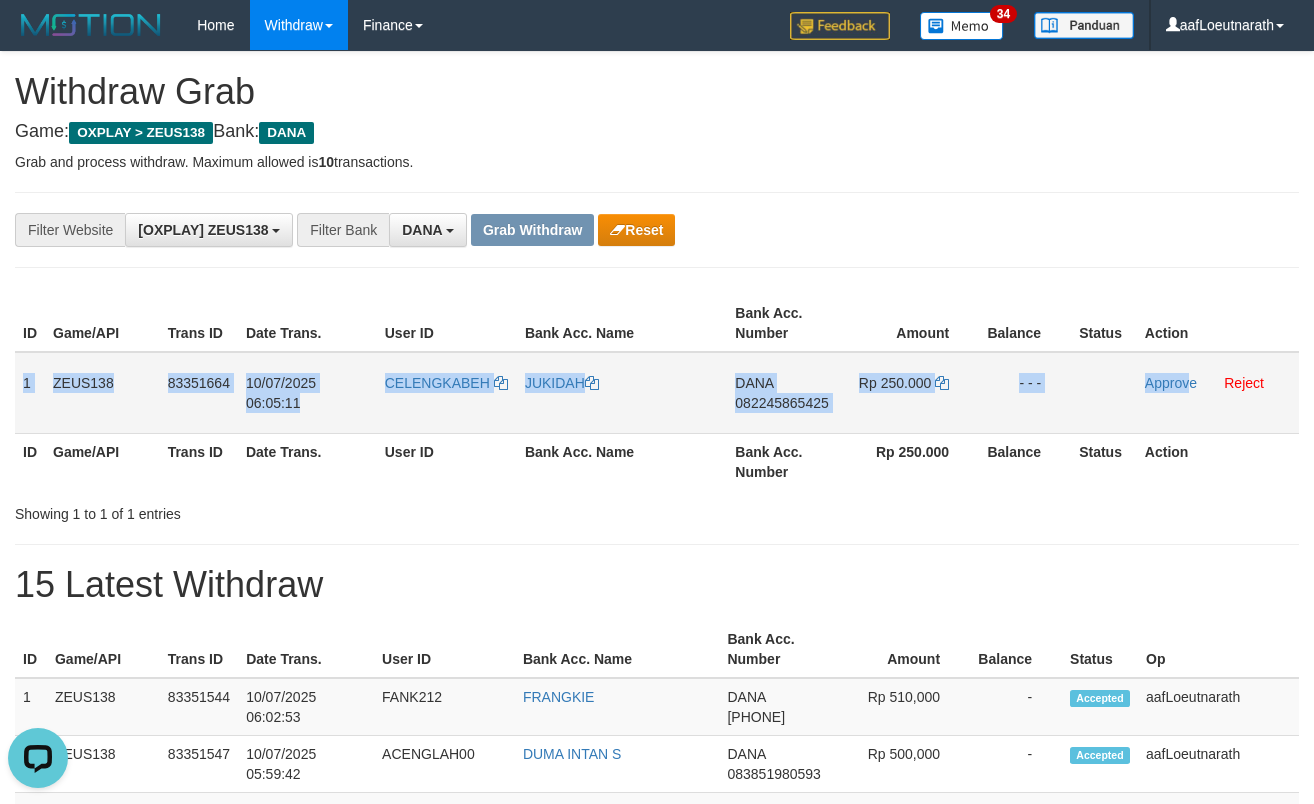 drag, startPoint x: 18, startPoint y: 386, endPoint x: 1192, endPoint y: 414, distance: 1174.3339 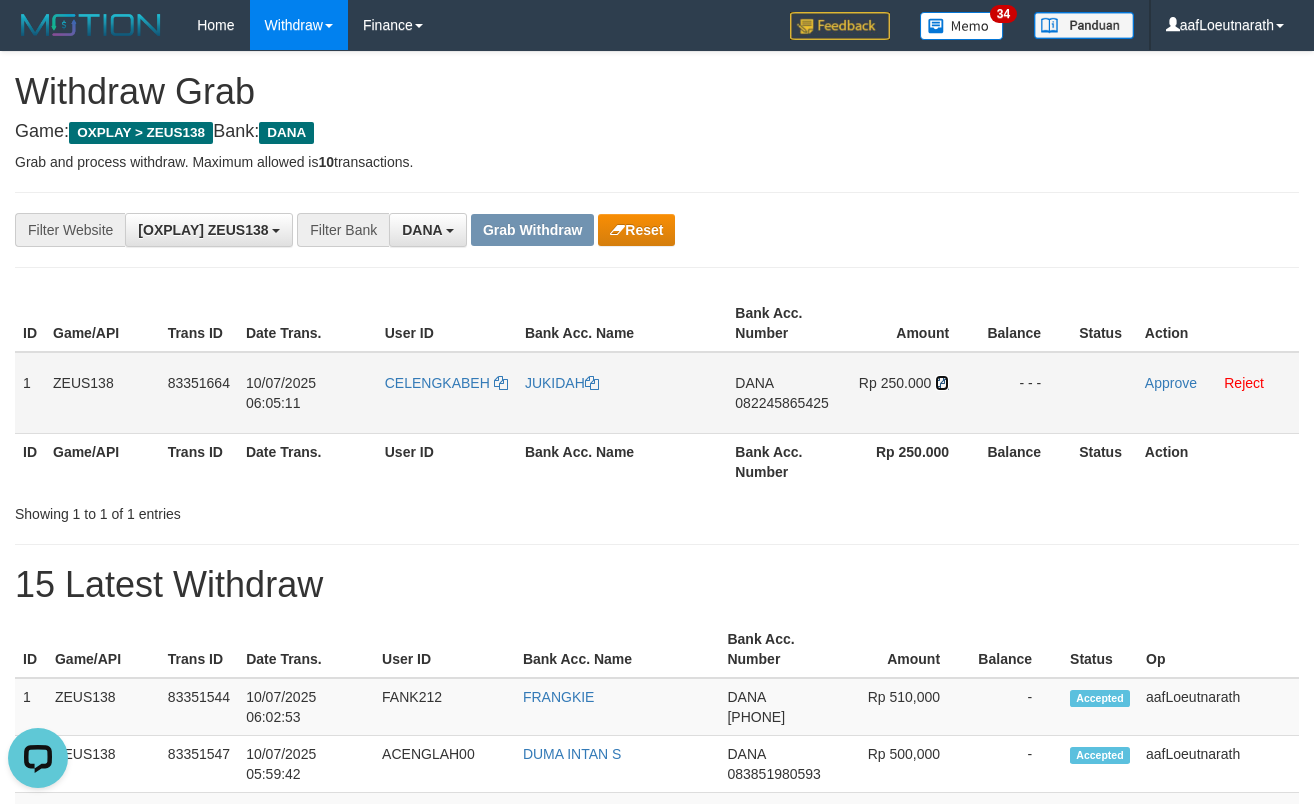 click at bounding box center (592, 383) 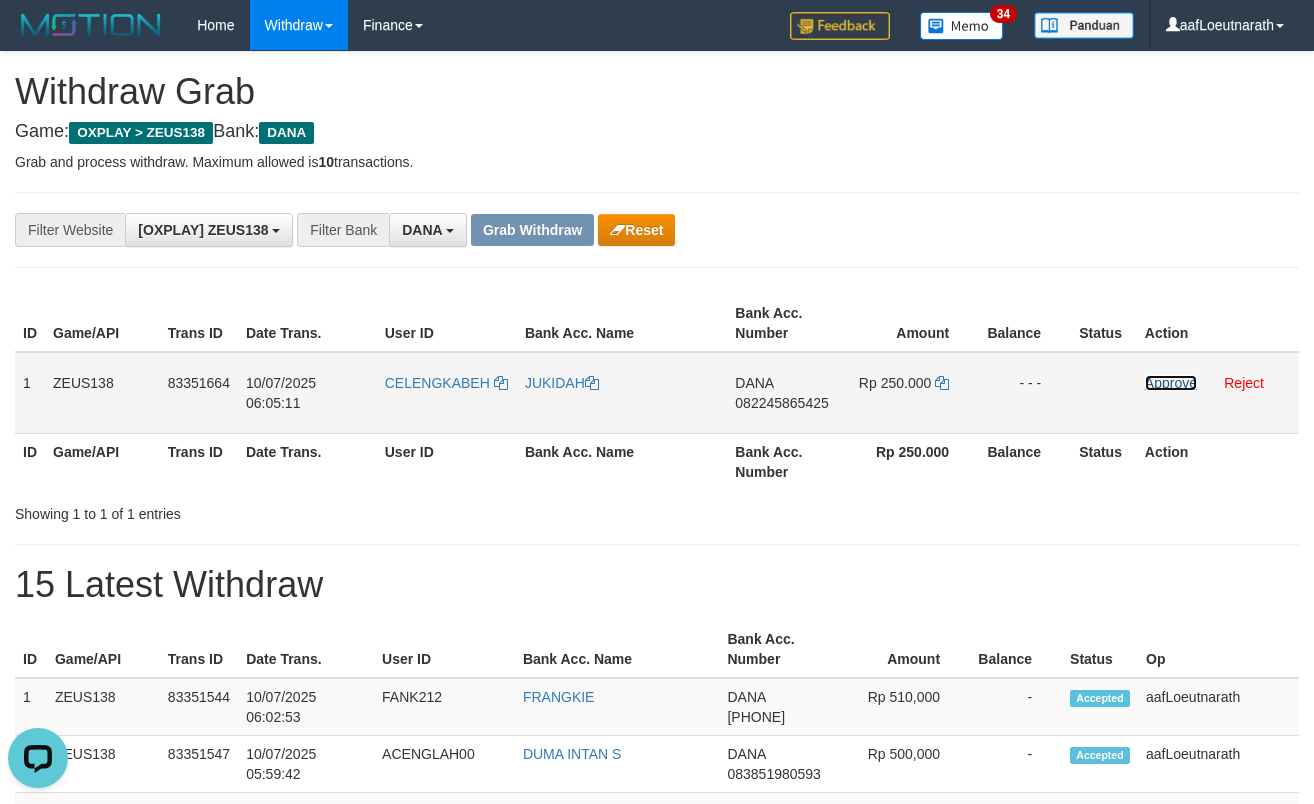 click on "Approve" at bounding box center (1171, 383) 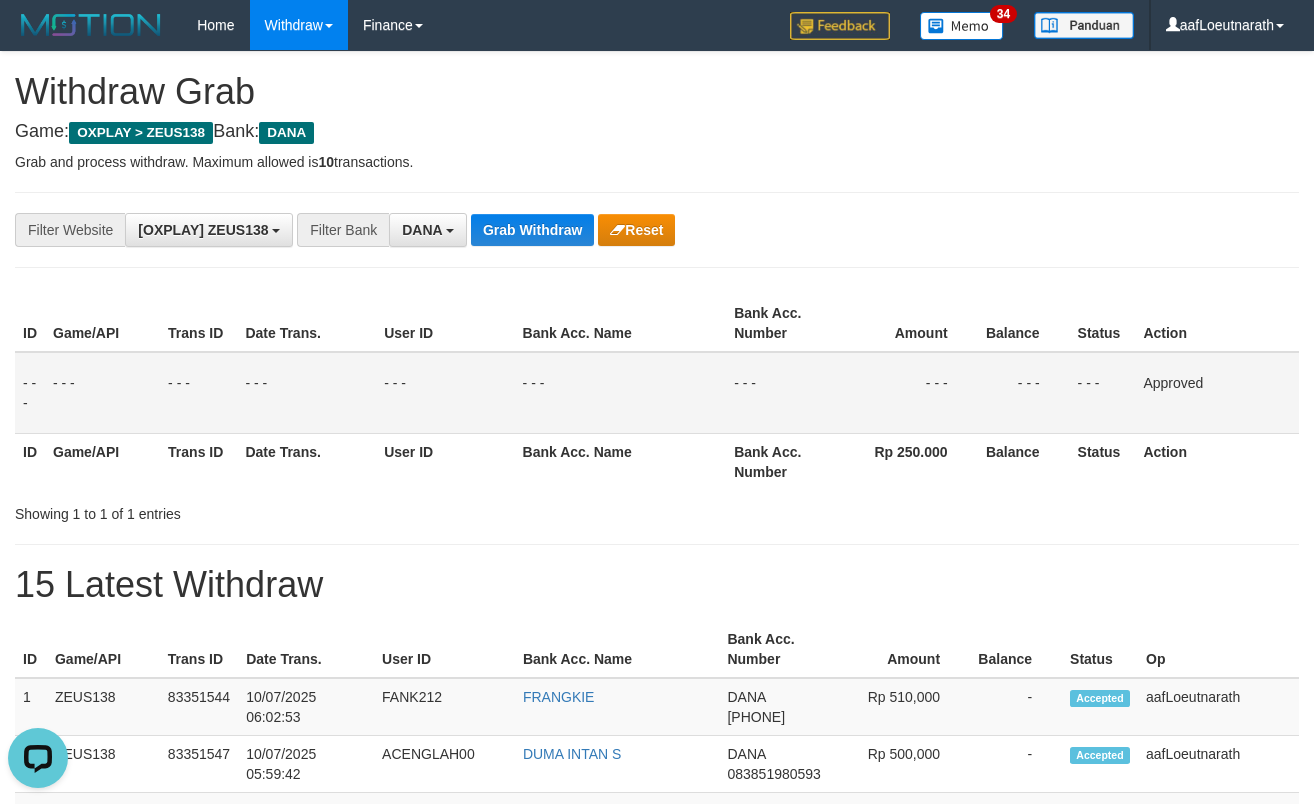 click on "**********" at bounding box center (657, 230) 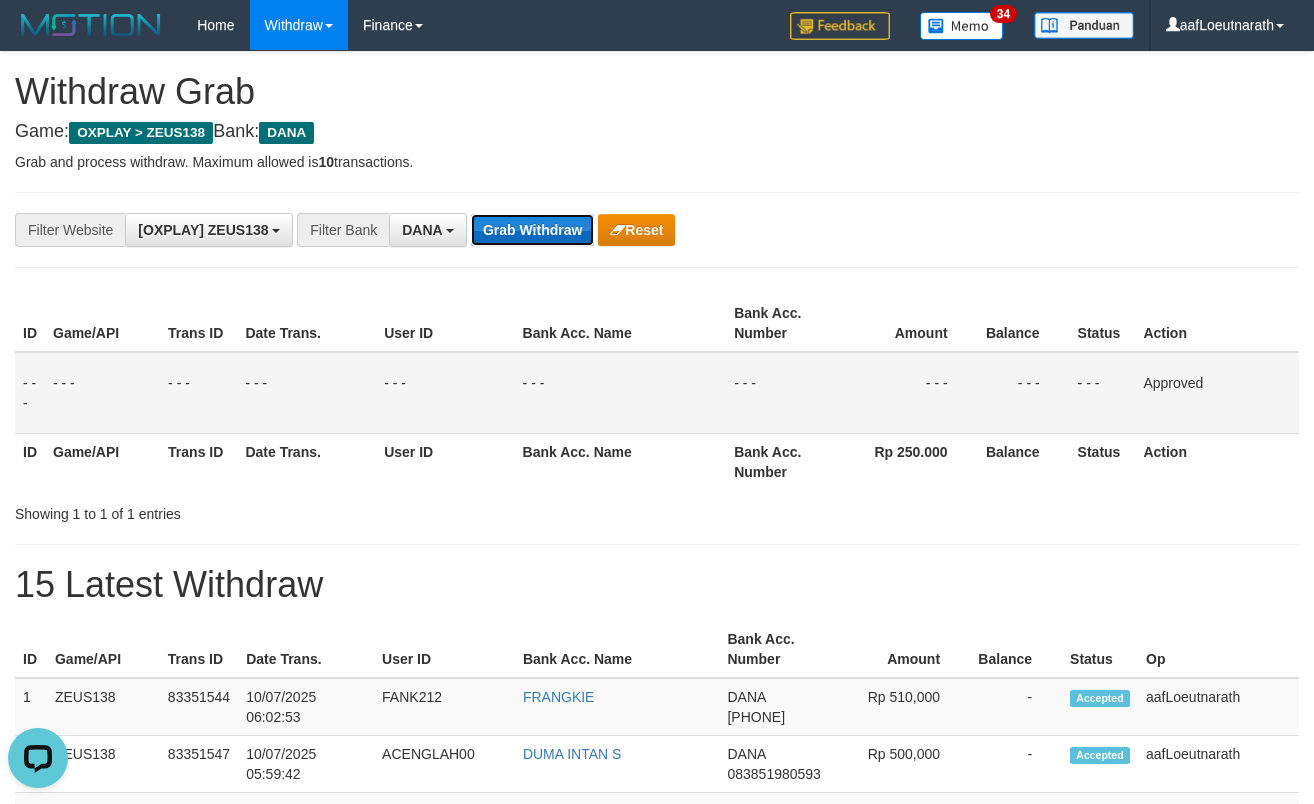 click on "Grab Withdraw" at bounding box center (532, 230) 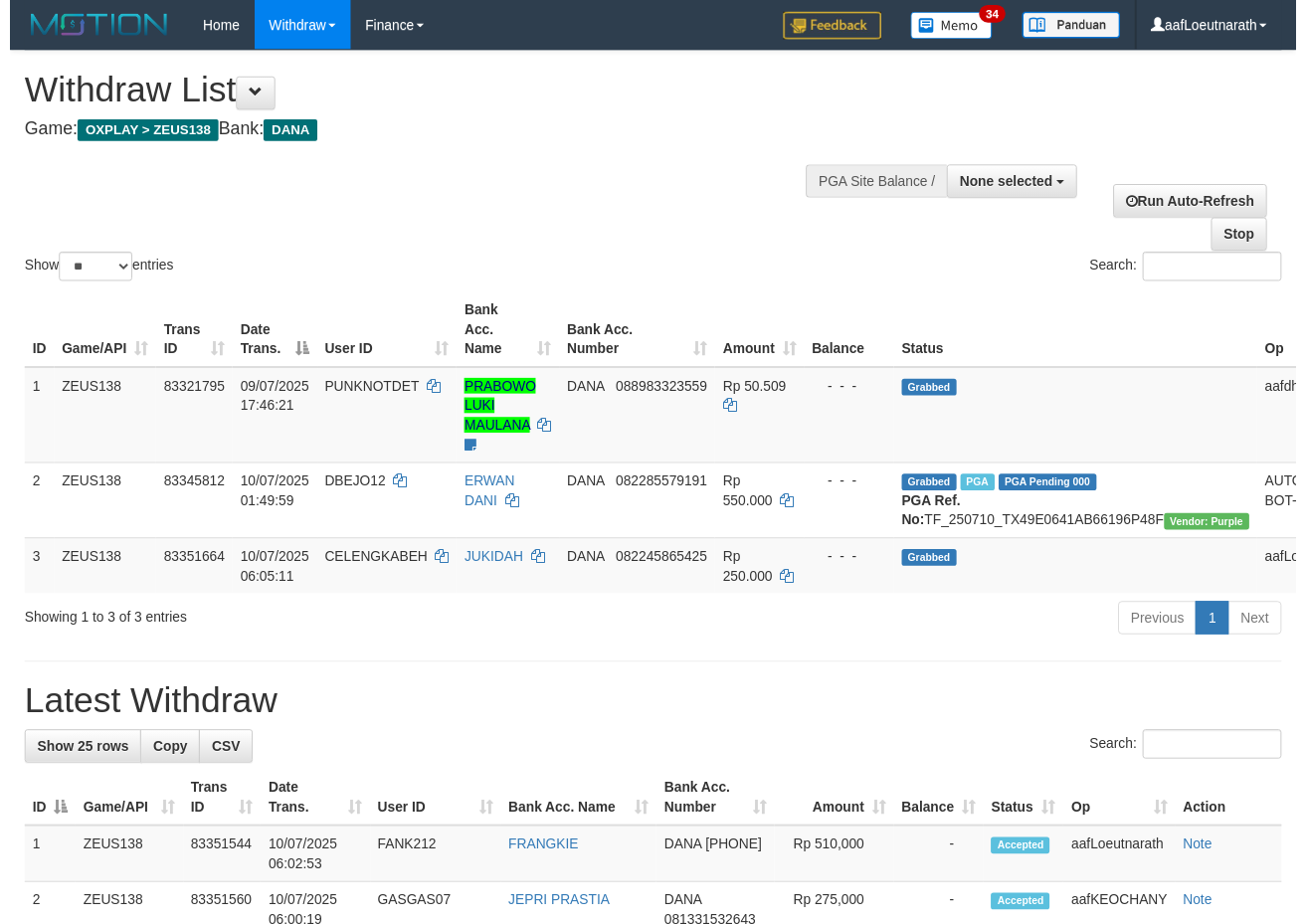 scroll, scrollTop: 0, scrollLeft: 0, axis: both 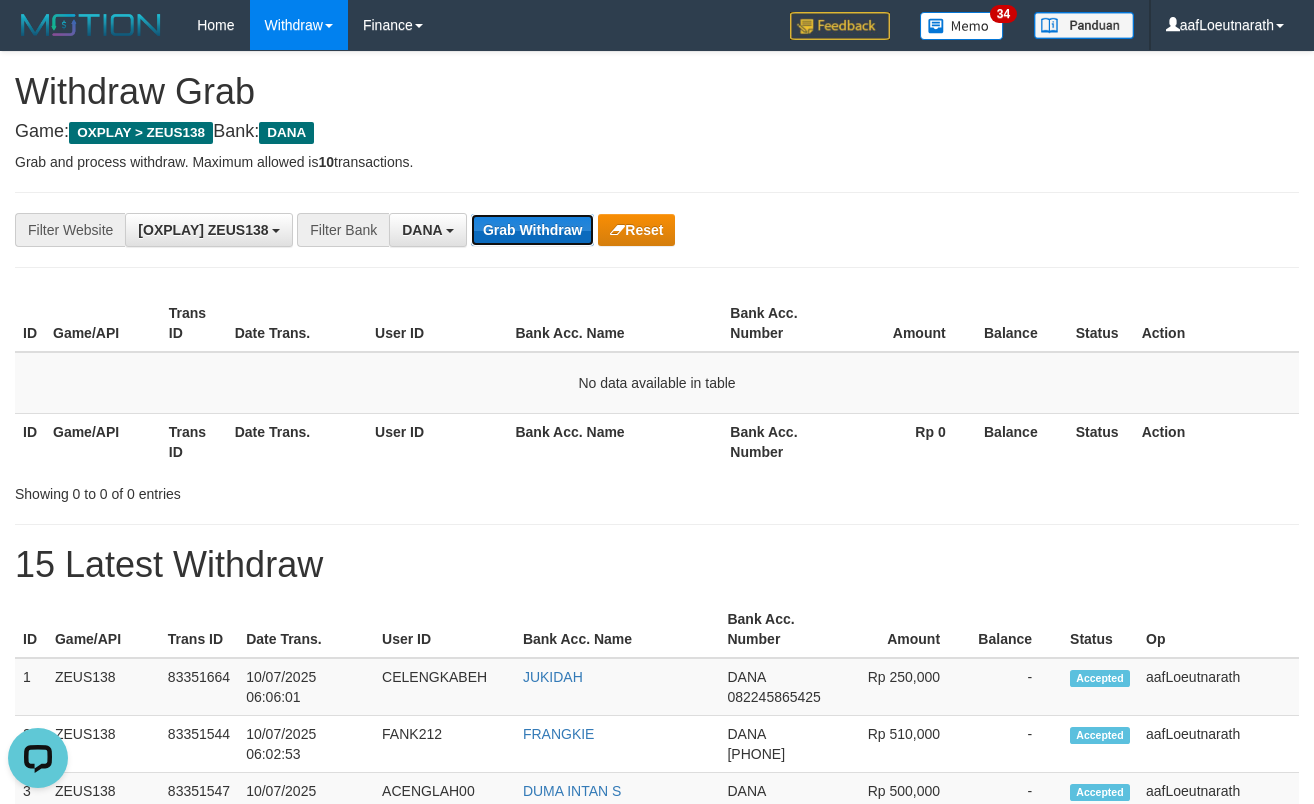 click on "Grab Withdraw" at bounding box center (532, 230) 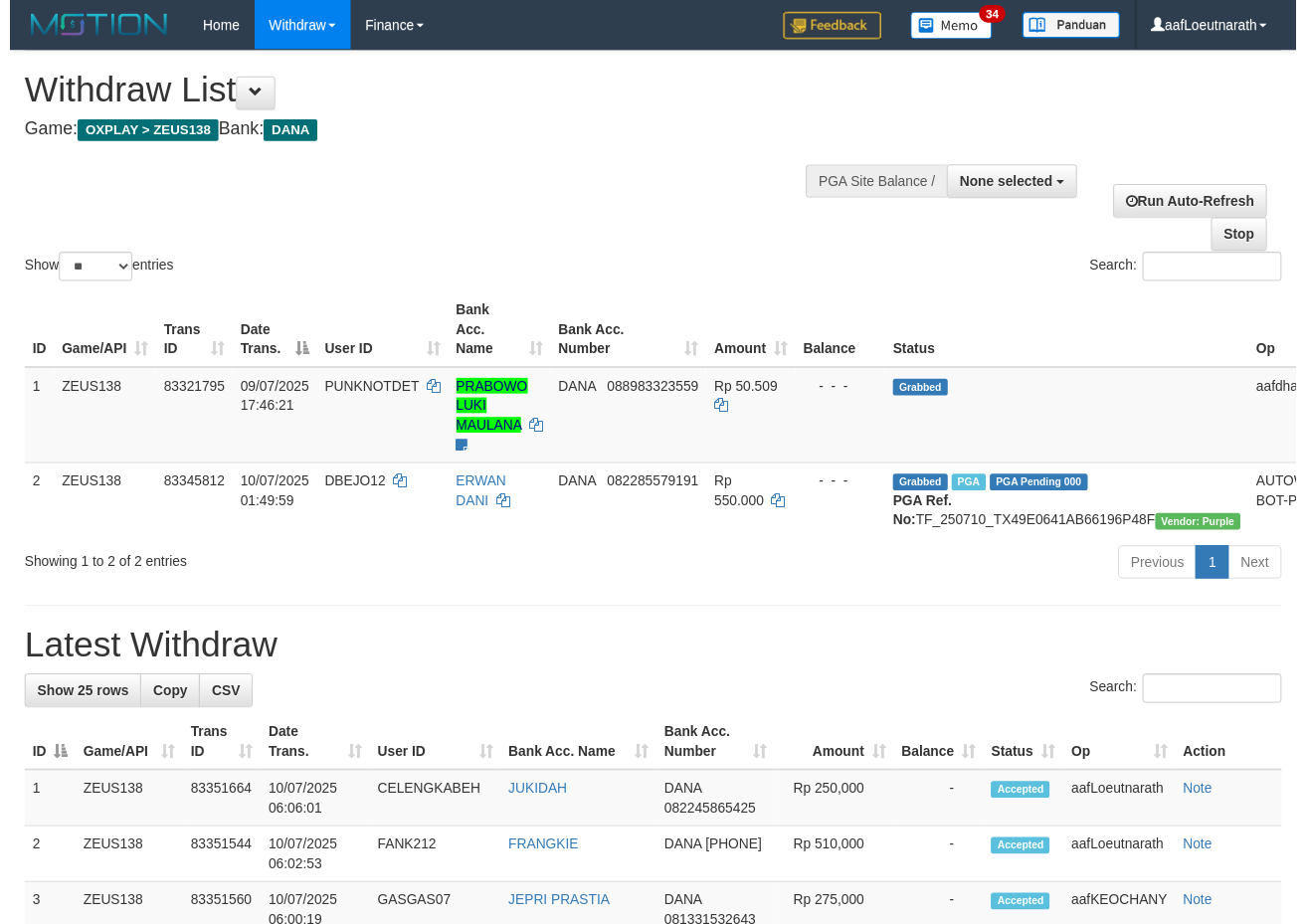 scroll, scrollTop: 0, scrollLeft: 0, axis: both 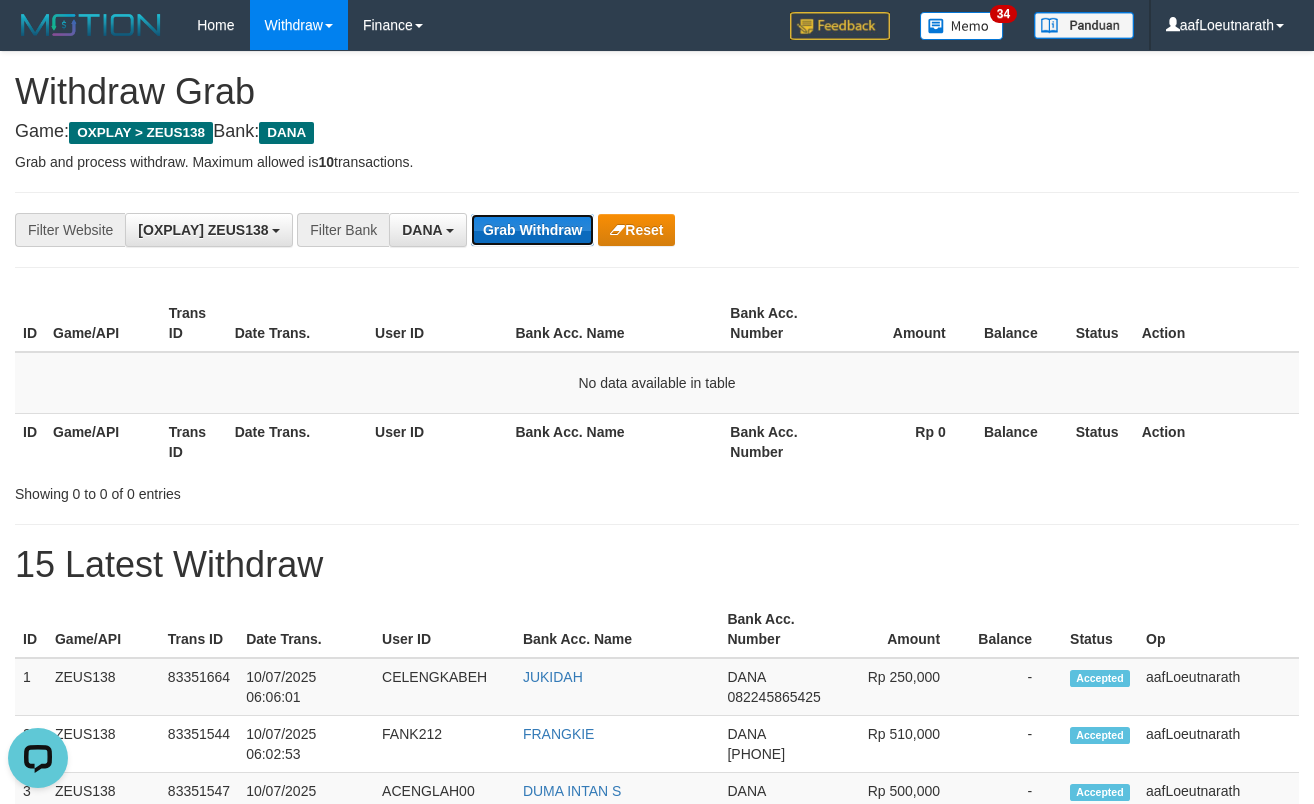click on "Grab Withdraw" at bounding box center [532, 230] 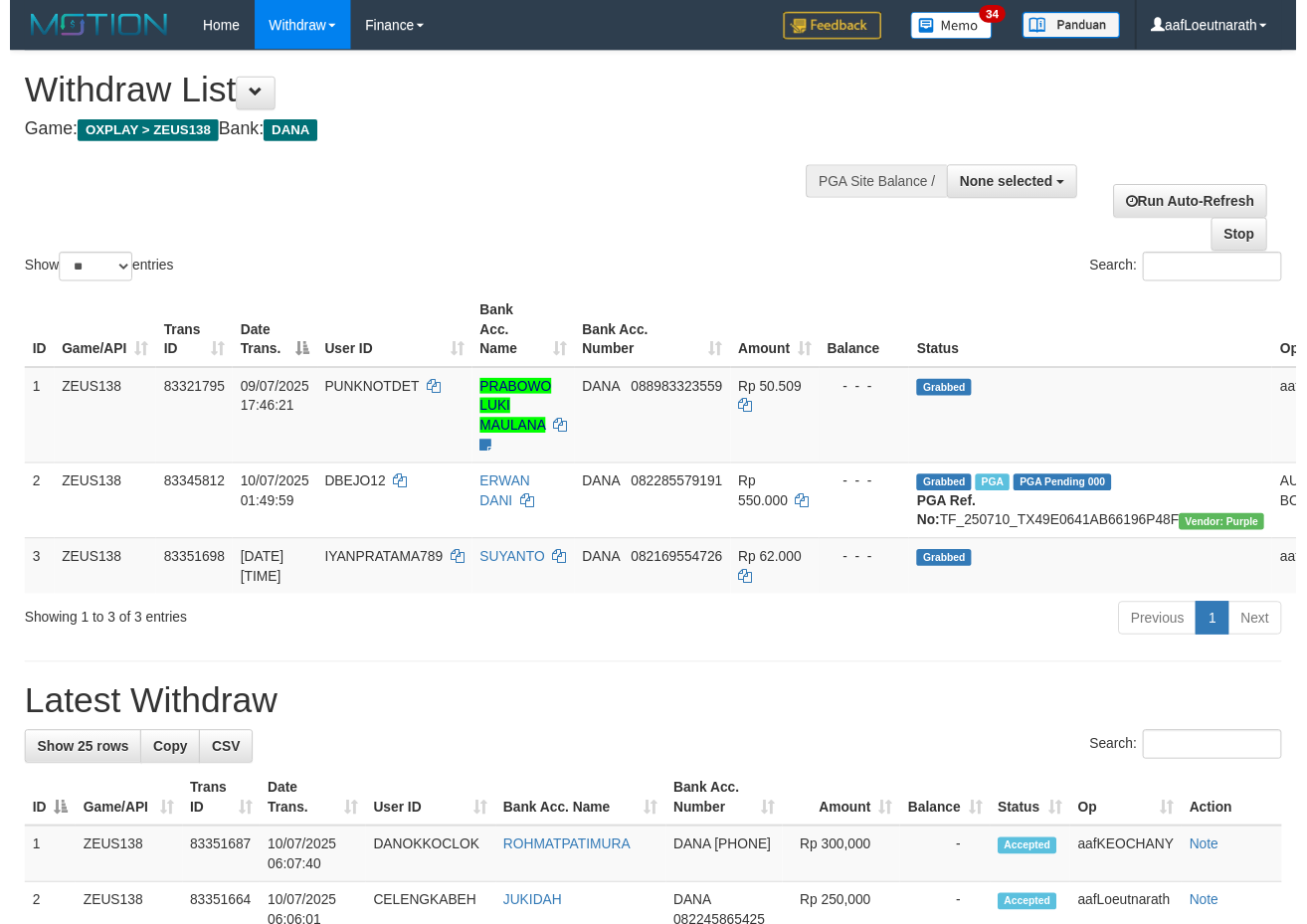 scroll, scrollTop: 0, scrollLeft: 0, axis: both 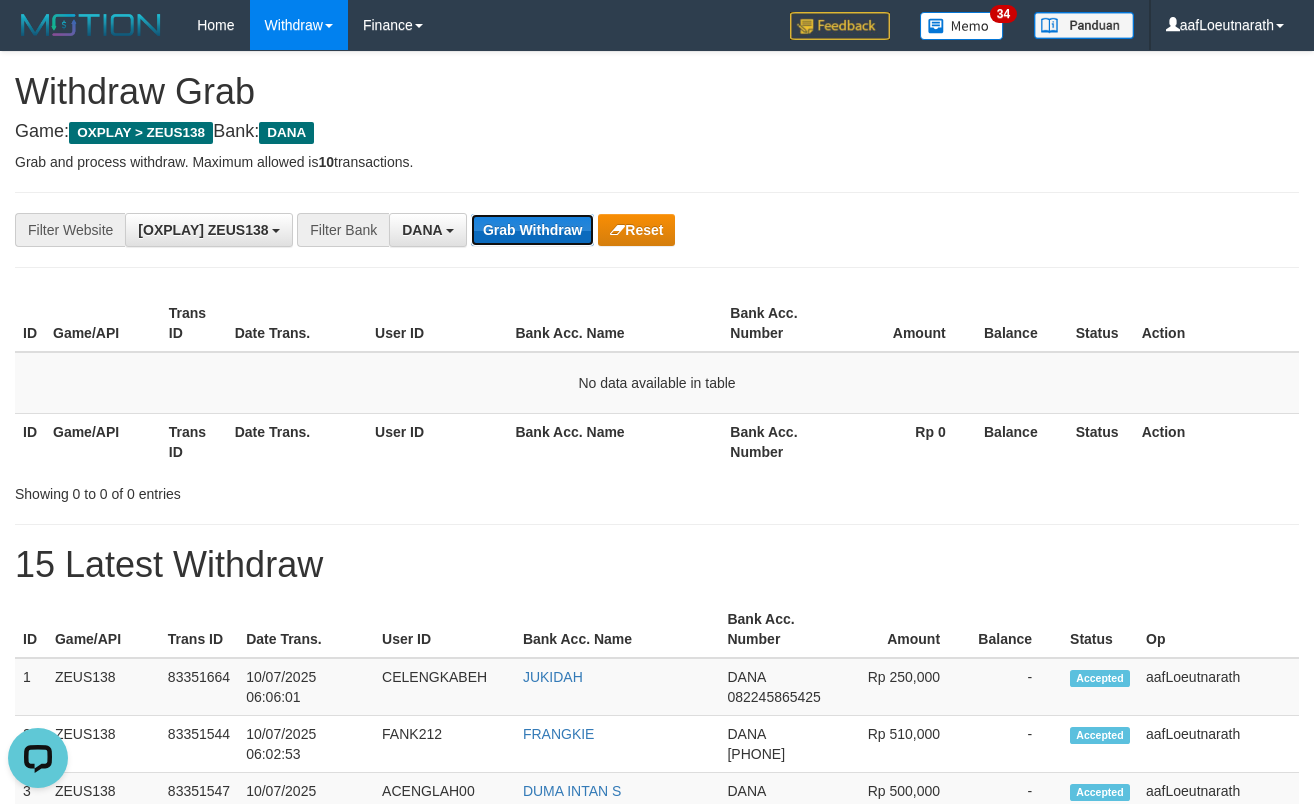 click on "Grab Withdraw" at bounding box center (532, 230) 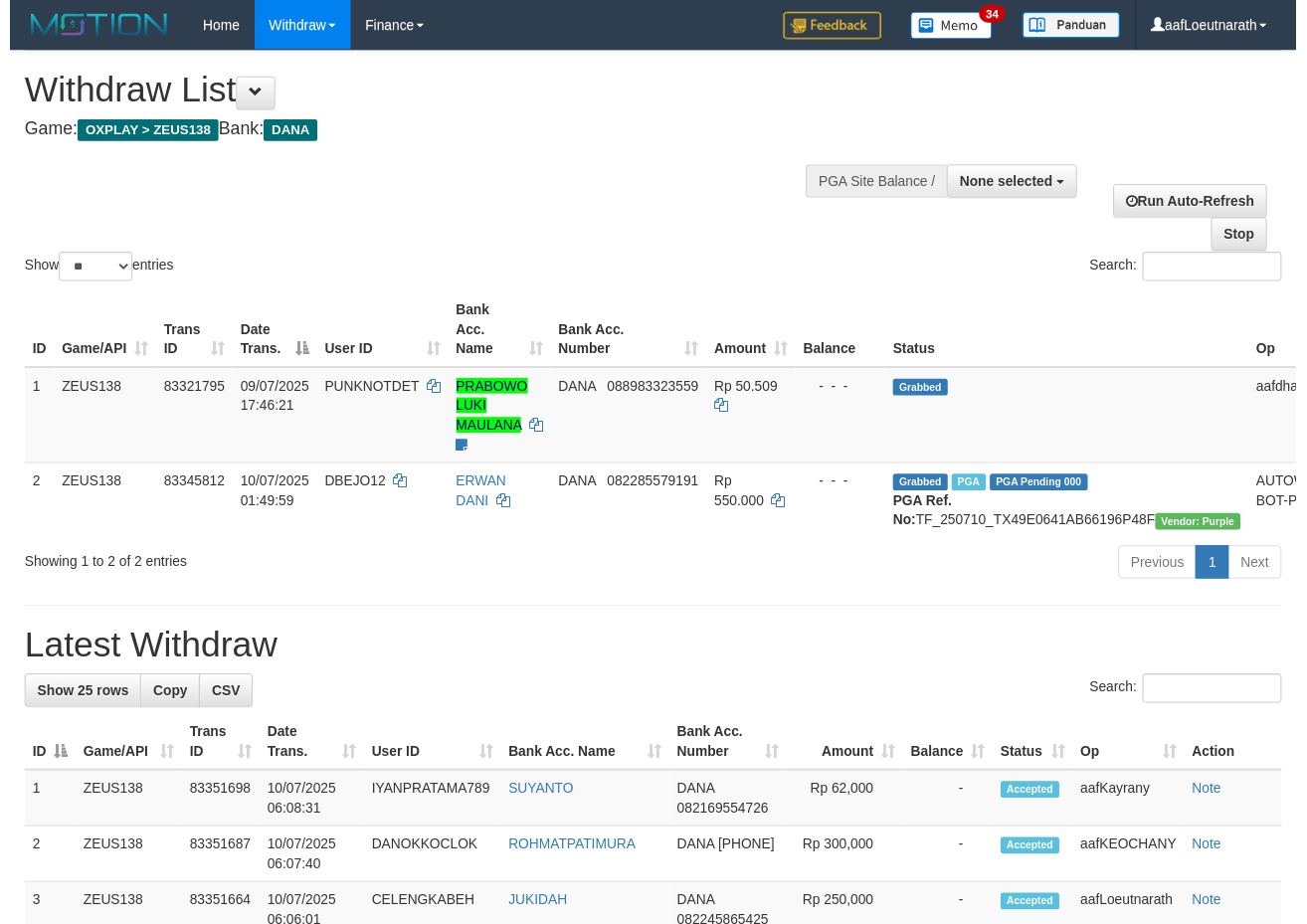 scroll, scrollTop: 0, scrollLeft: 0, axis: both 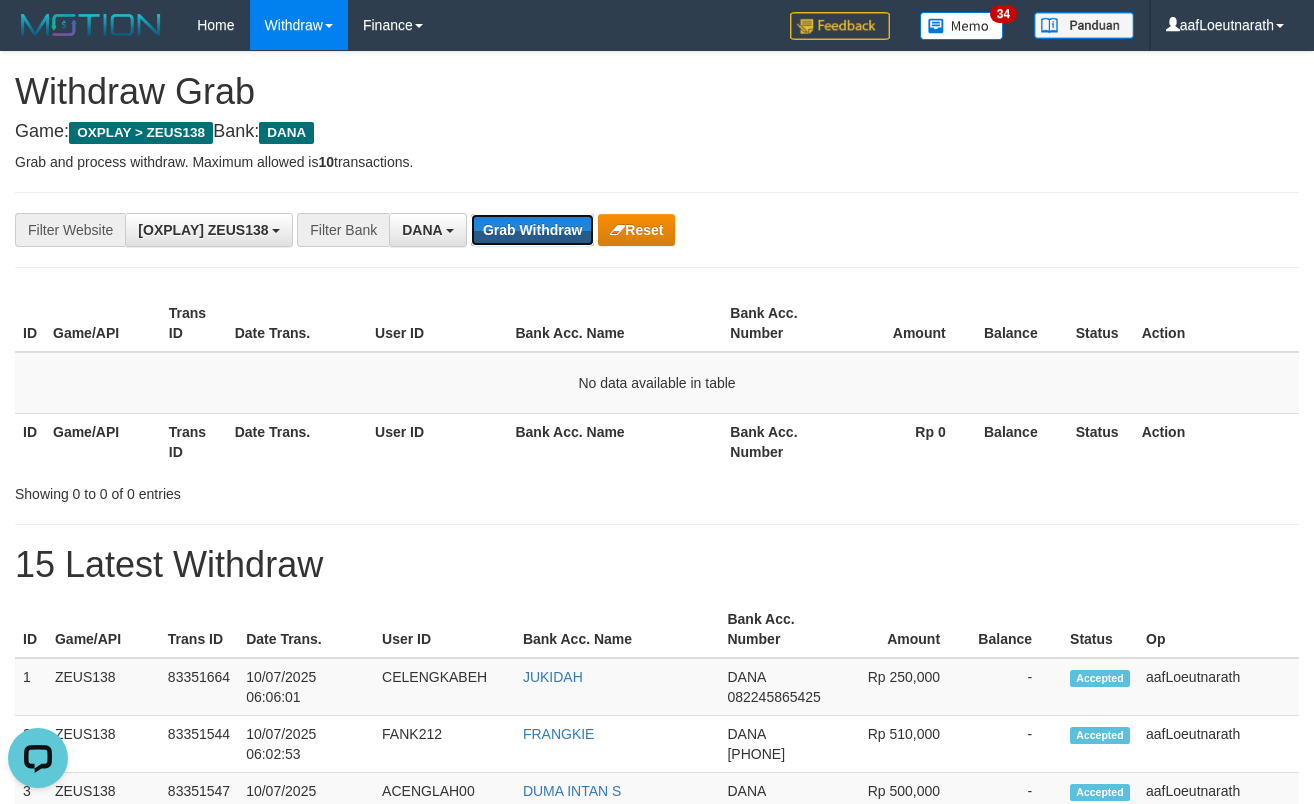 click on "Grab Withdraw" at bounding box center (532, 230) 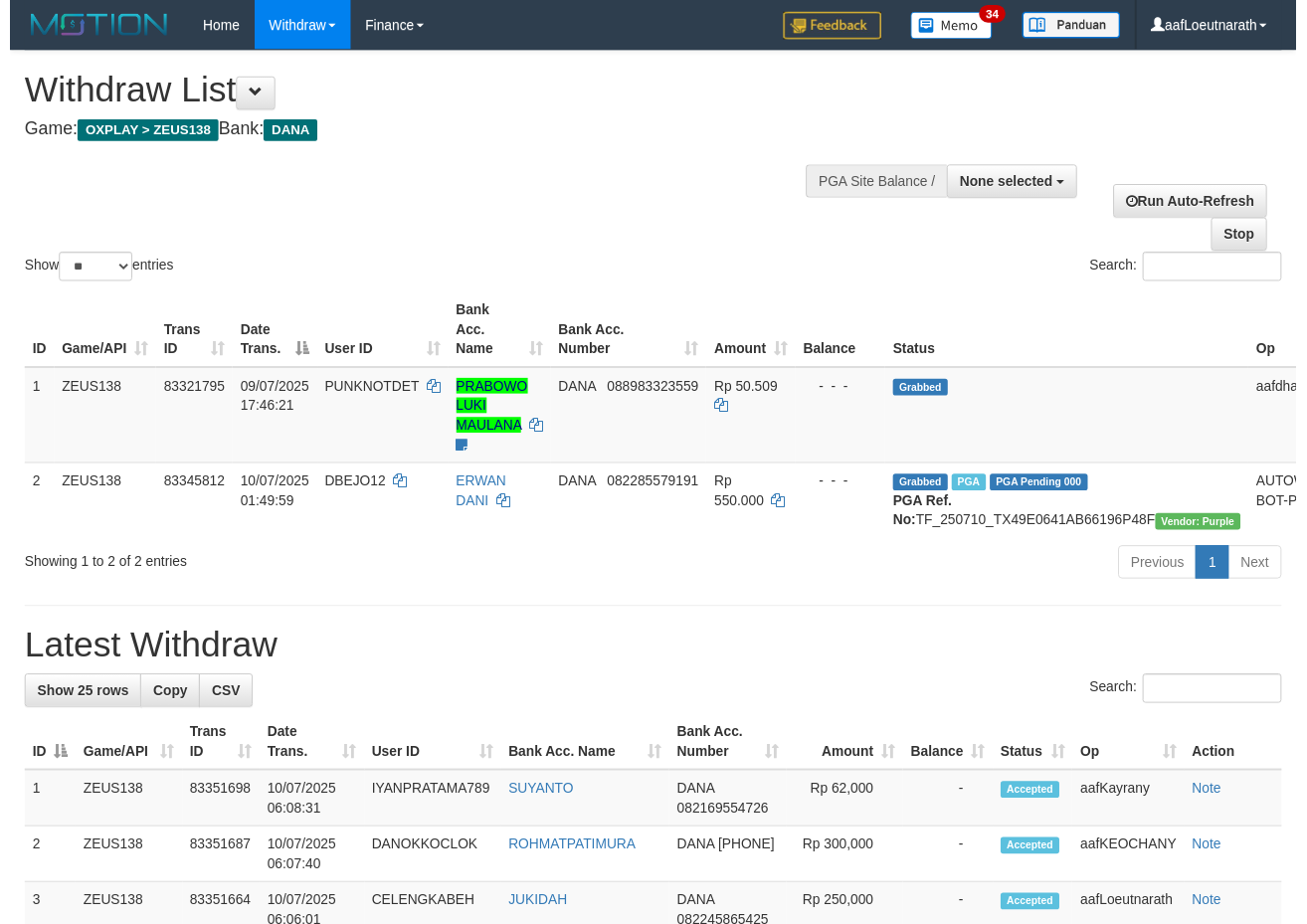 scroll, scrollTop: 0, scrollLeft: 0, axis: both 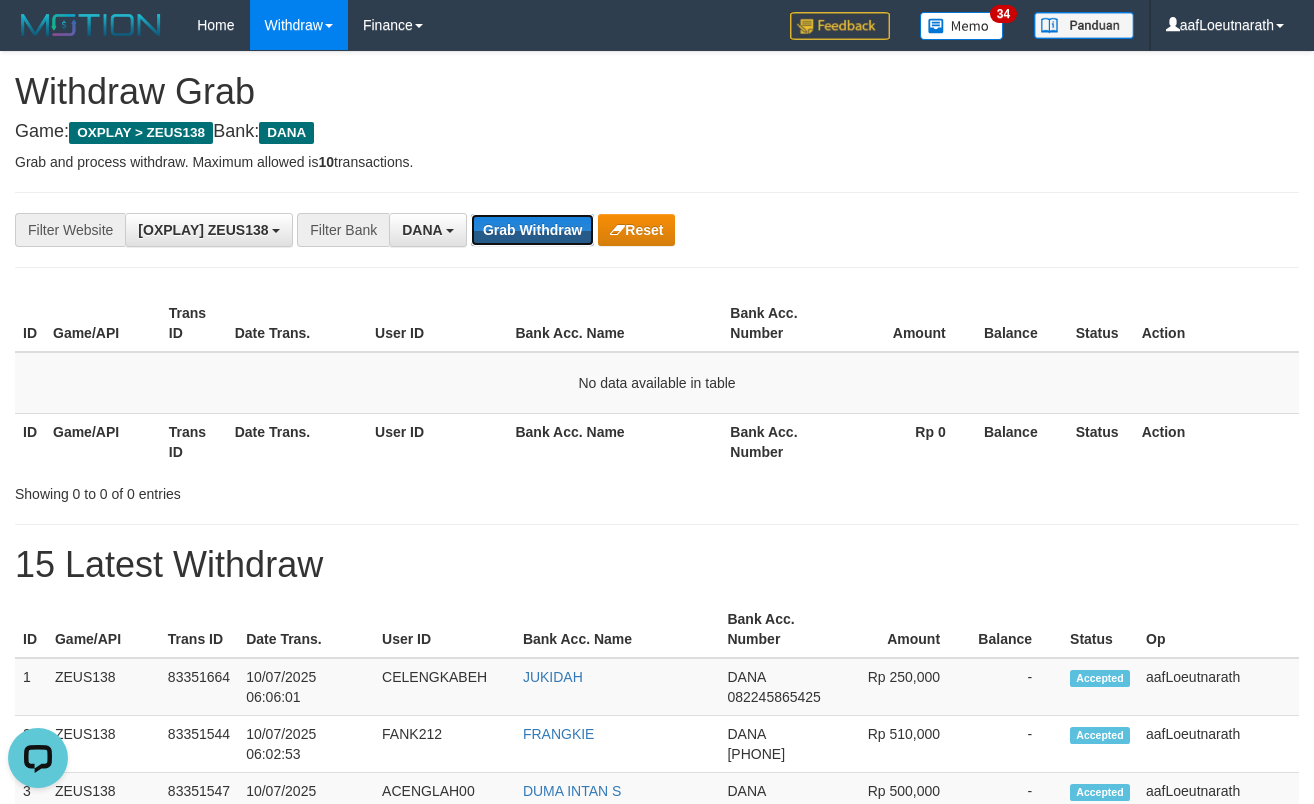 click on "Grab Withdraw" at bounding box center (532, 230) 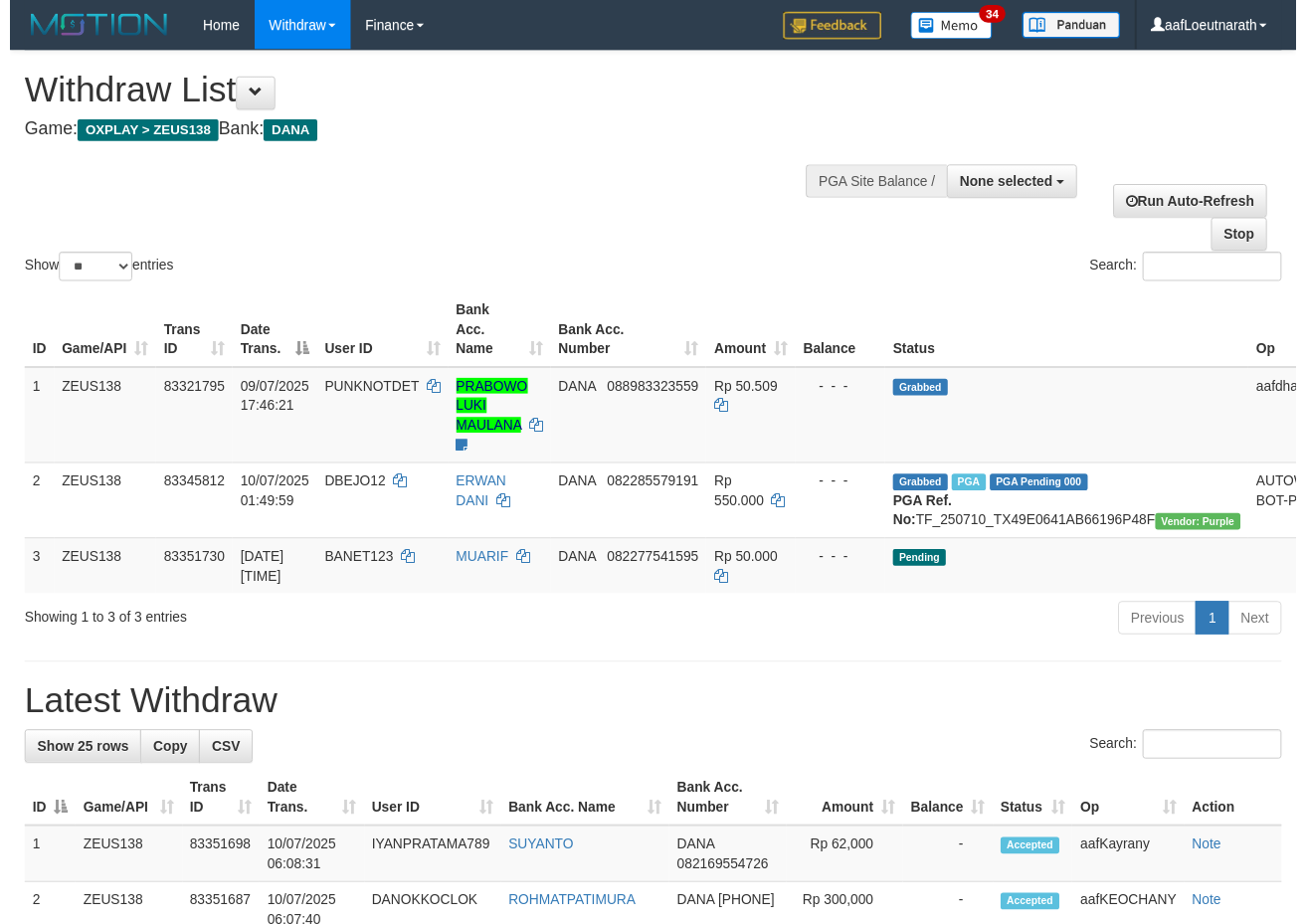 scroll, scrollTop: 0, scrollLeft: 0, axis: both 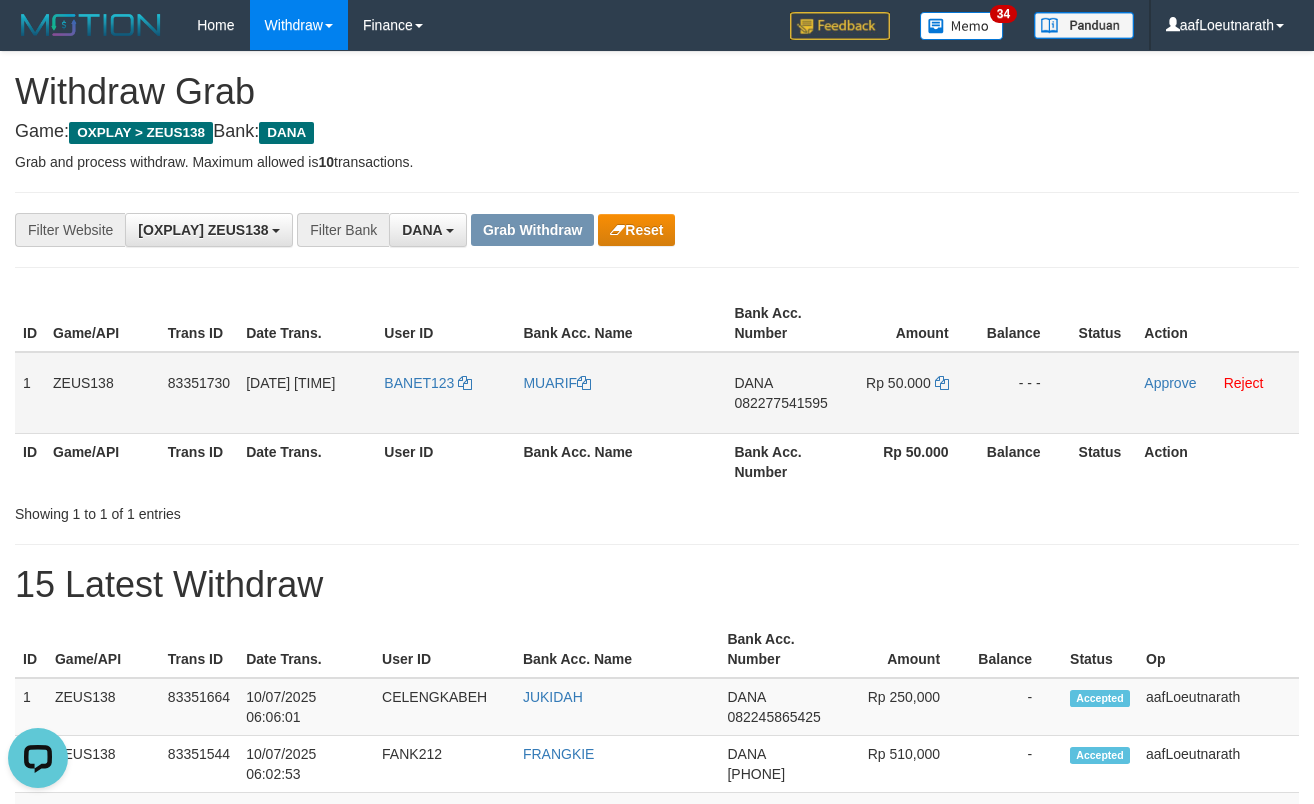 click on "BANET123" at bounding box center (445, 393) 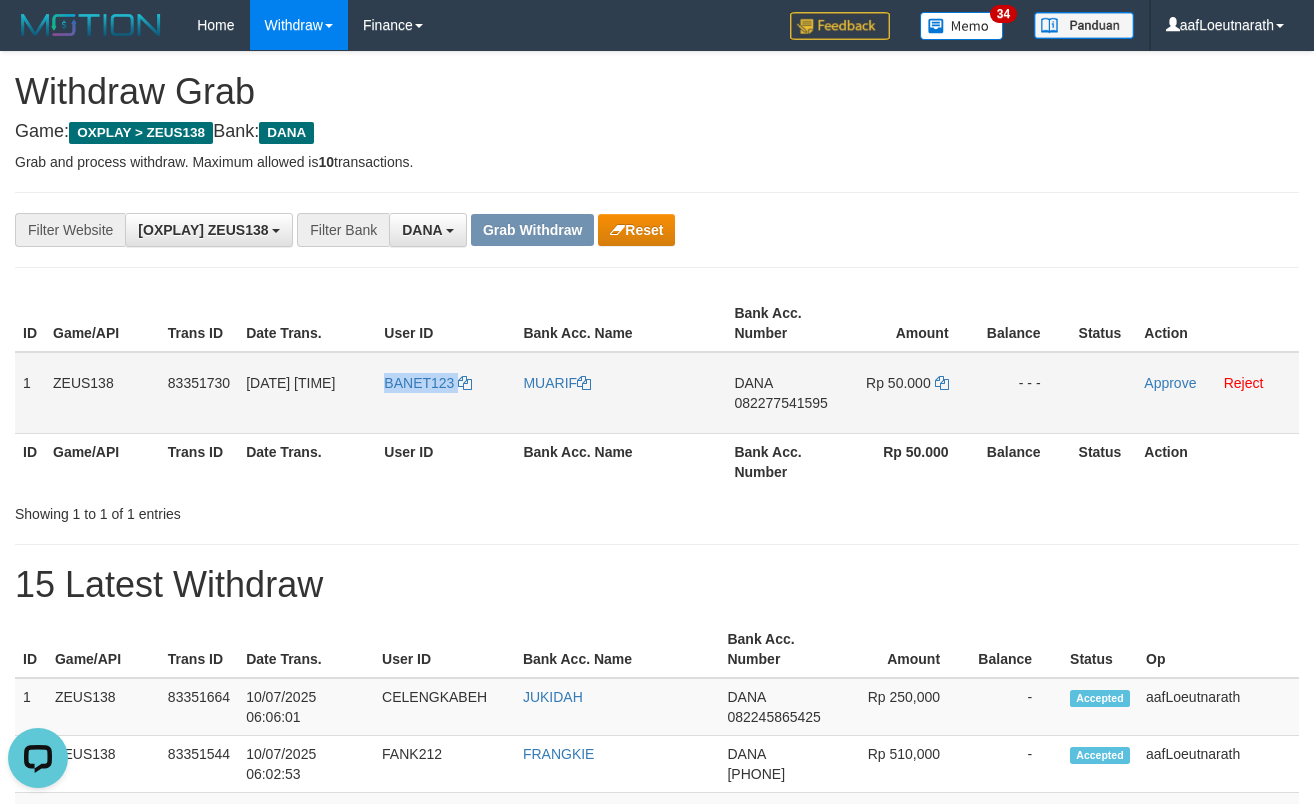 click on "BANET123" at bounding box center (445, 393) 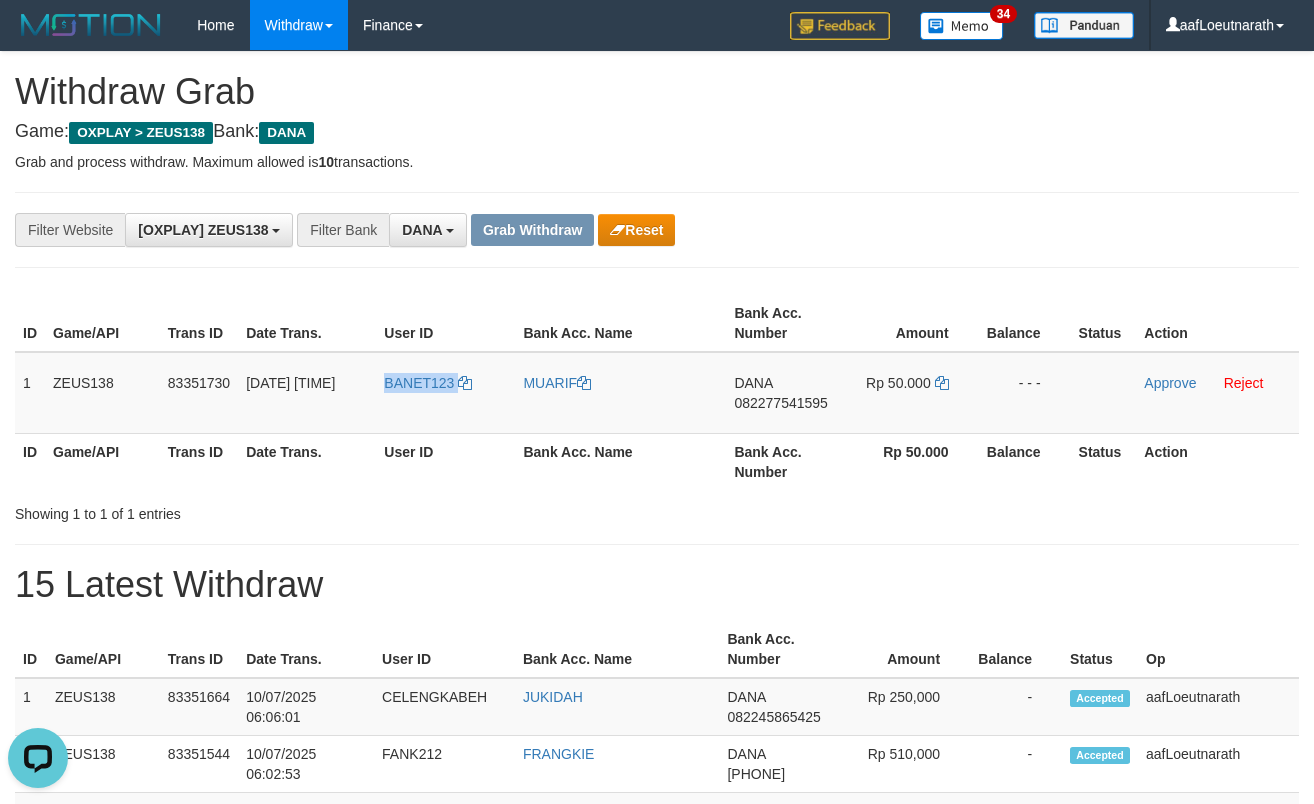copy on "1
ZEUS138
83351730
[DATE] [TIME]
BANET123
[LAST]
DANA
[PHONE]
Rp 50.000
- -" 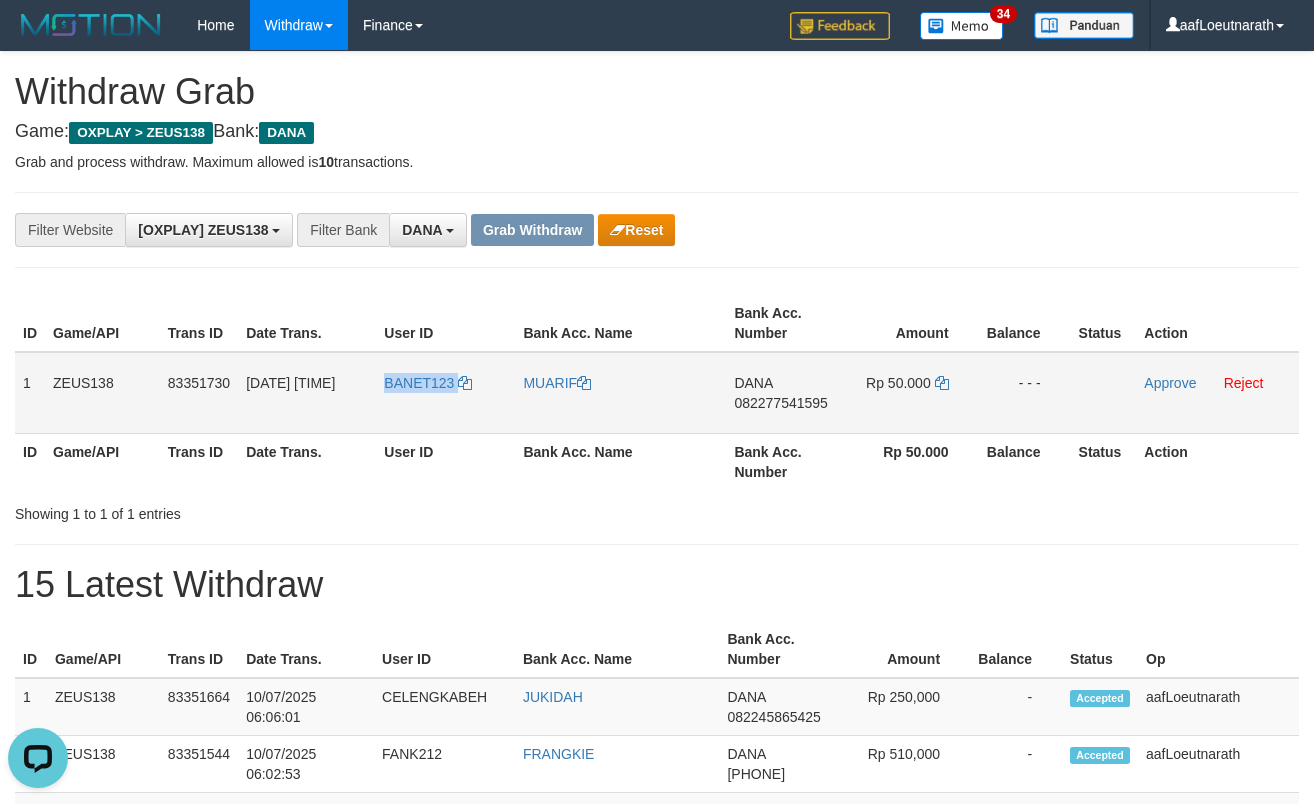 click on "082277541595" at bounding box center [780, 403] 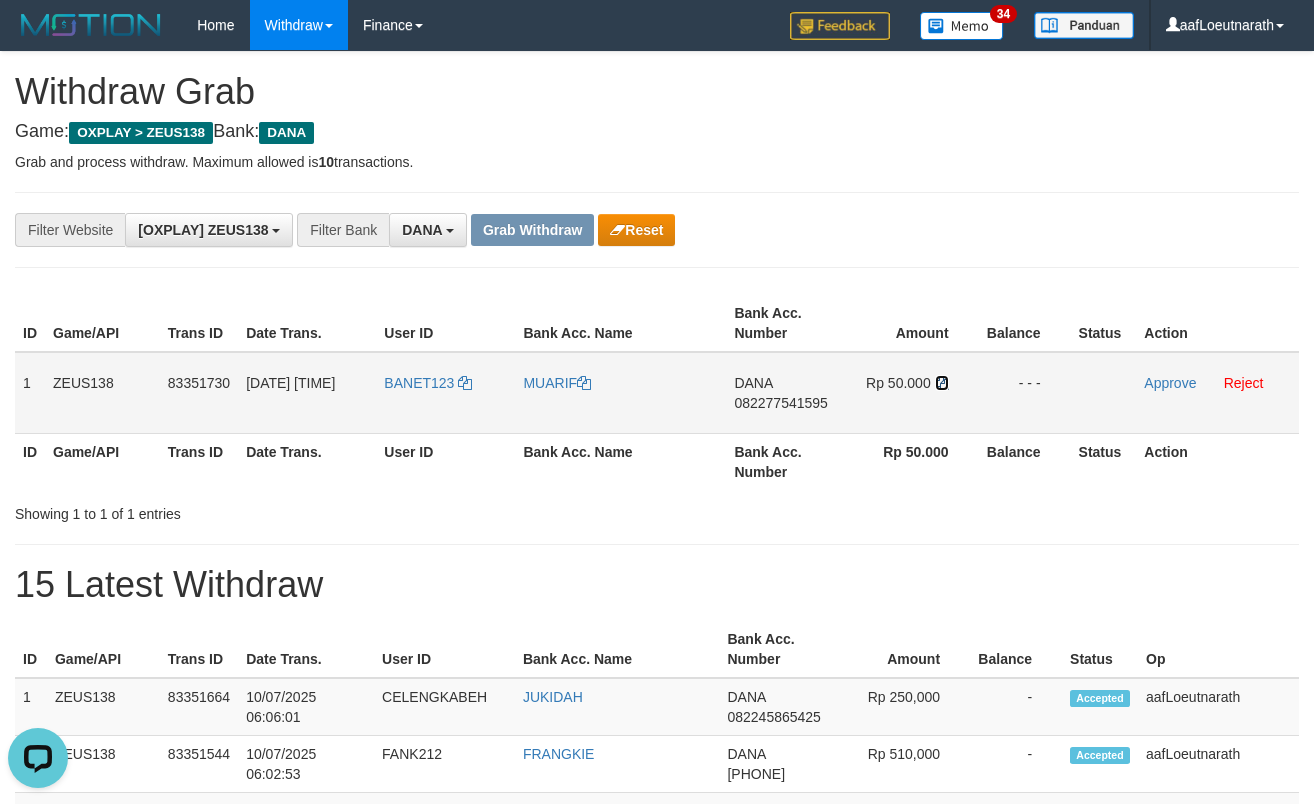 click at bounding box center [584, 383] 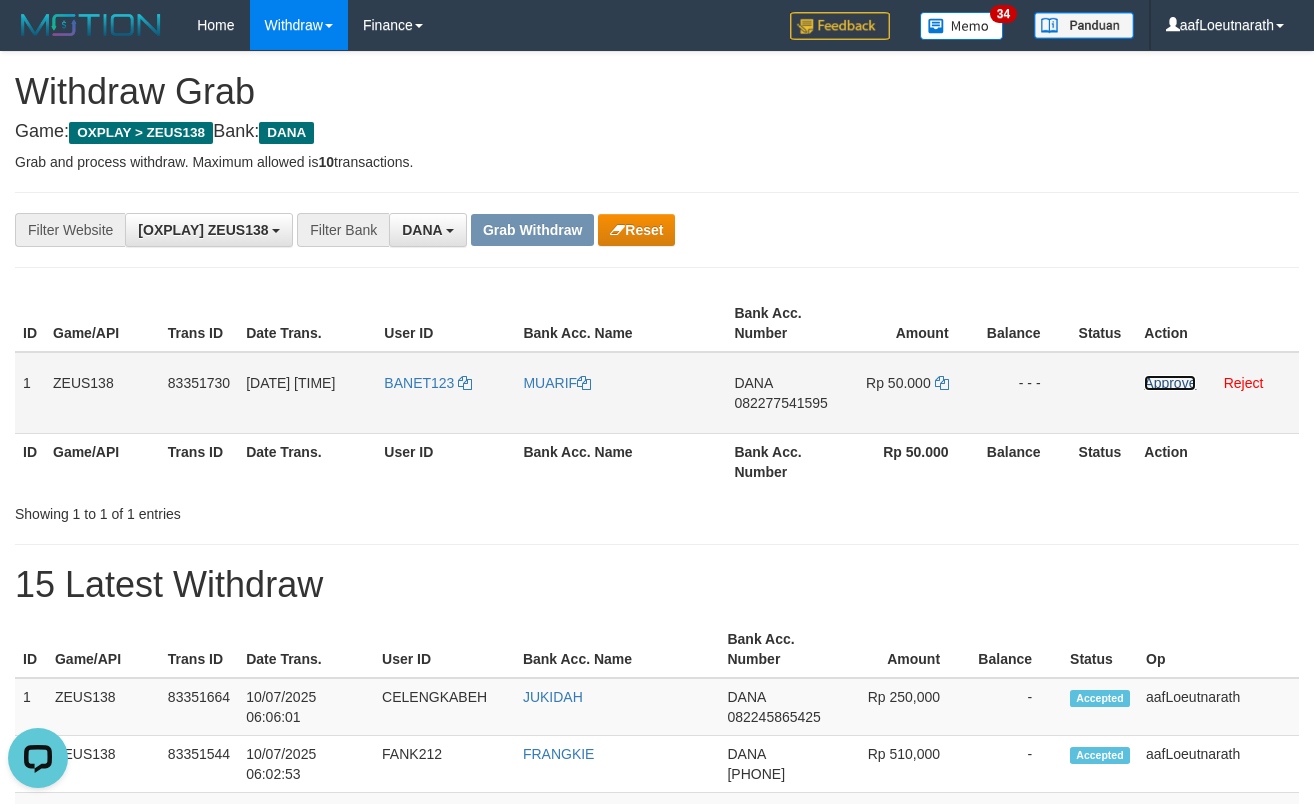 click on "Approve" at bounding box center (1170, 383) 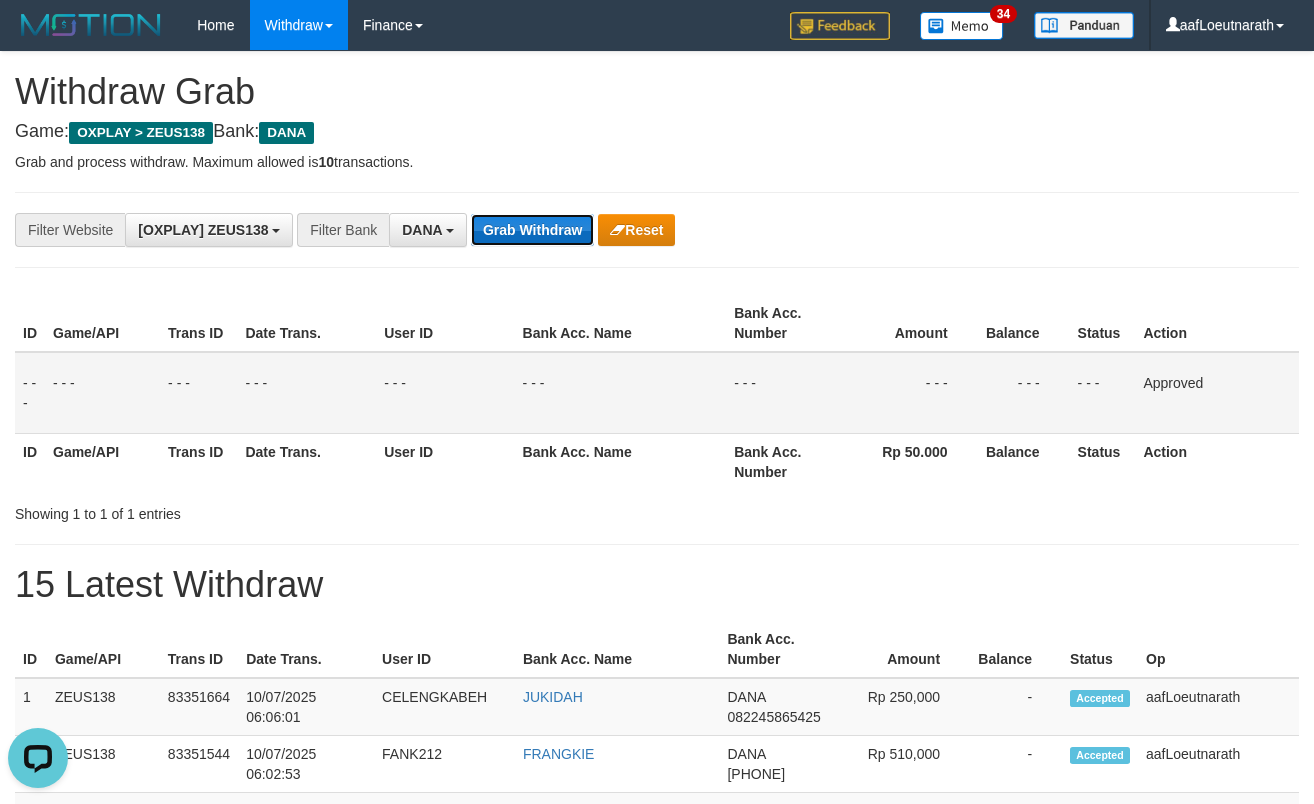 click on "Grab Withdraw" at bounding box center (532, 230) 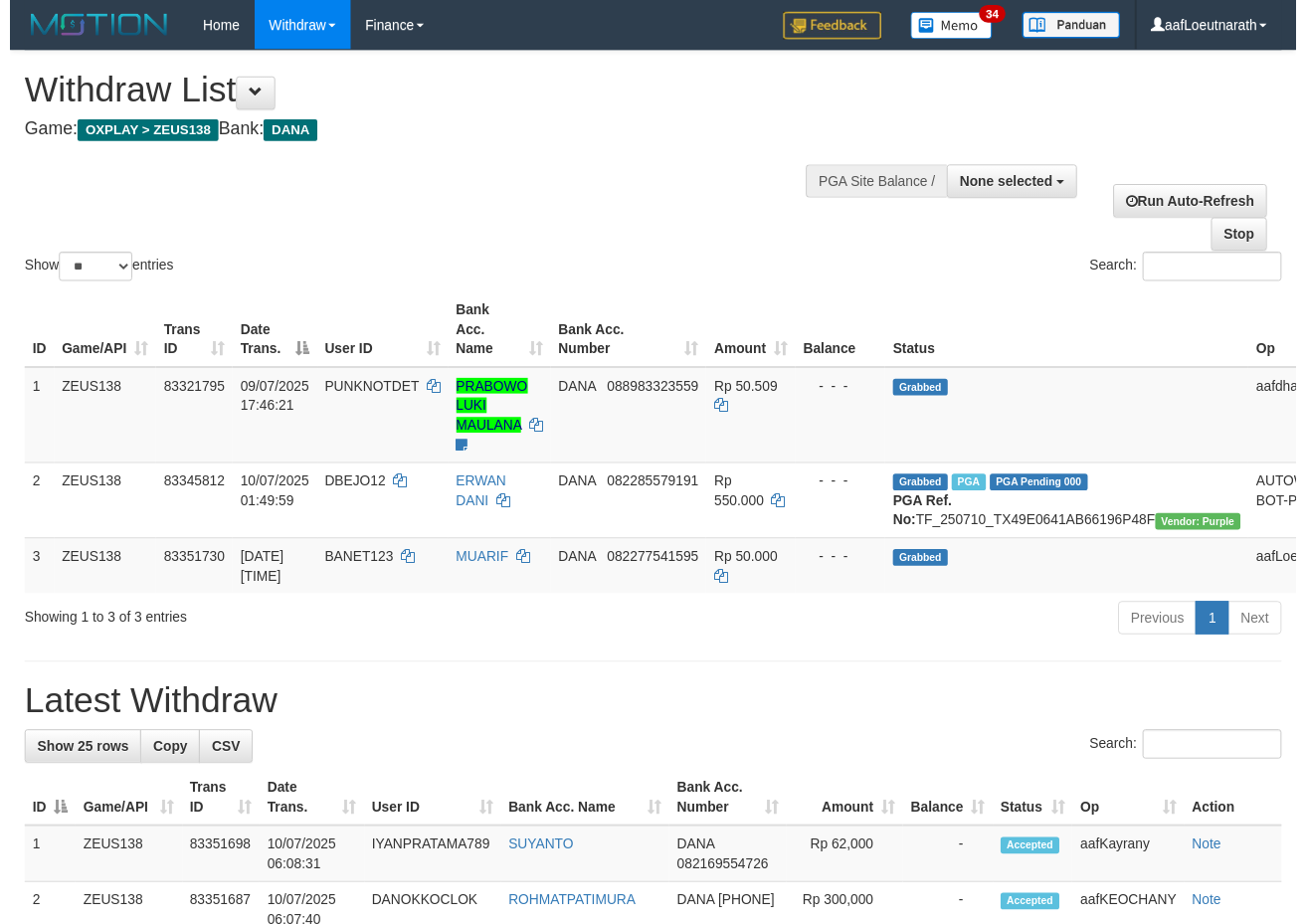 scroll, scrollTop: 0, scrollLeft: 0, axis: both 